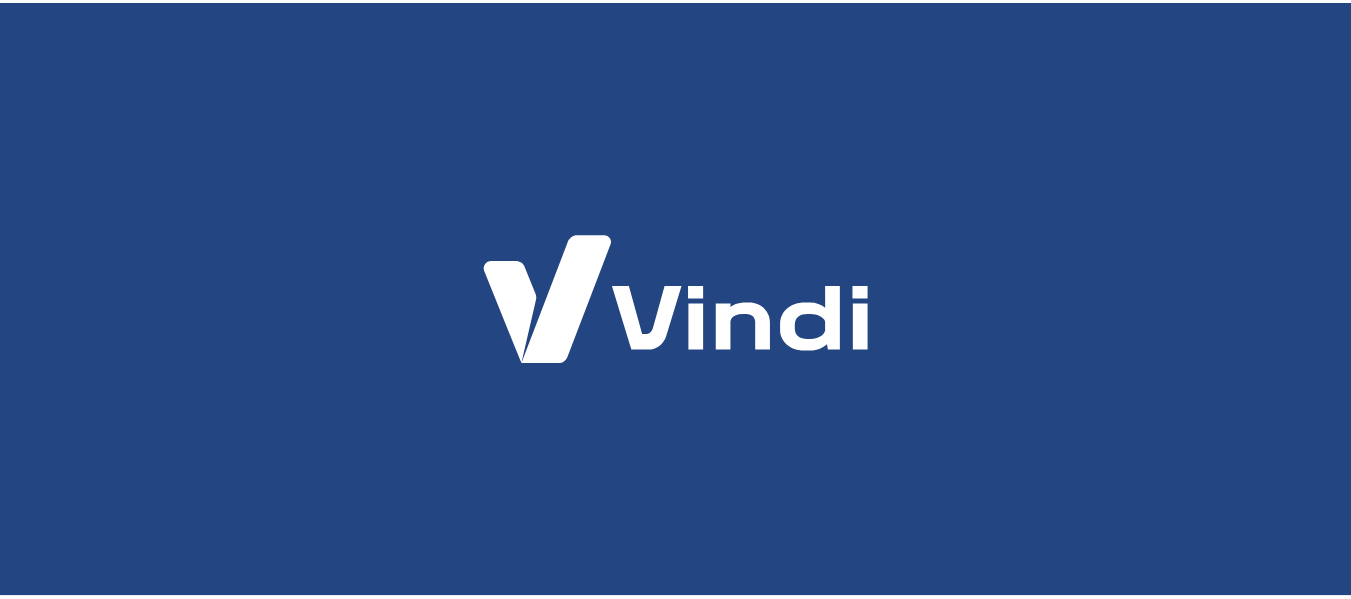 scroll, scrollTop: 0, scrollLeft: 0, axis: both 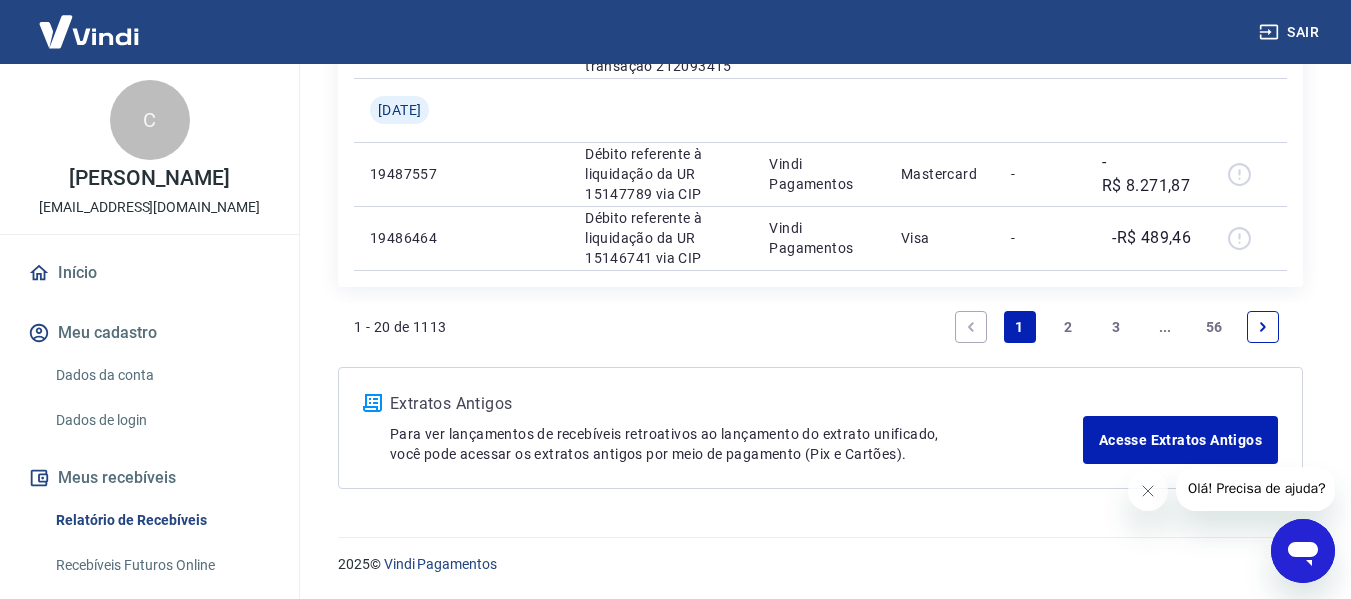 click on "2" at bounding box center (1068, 327) 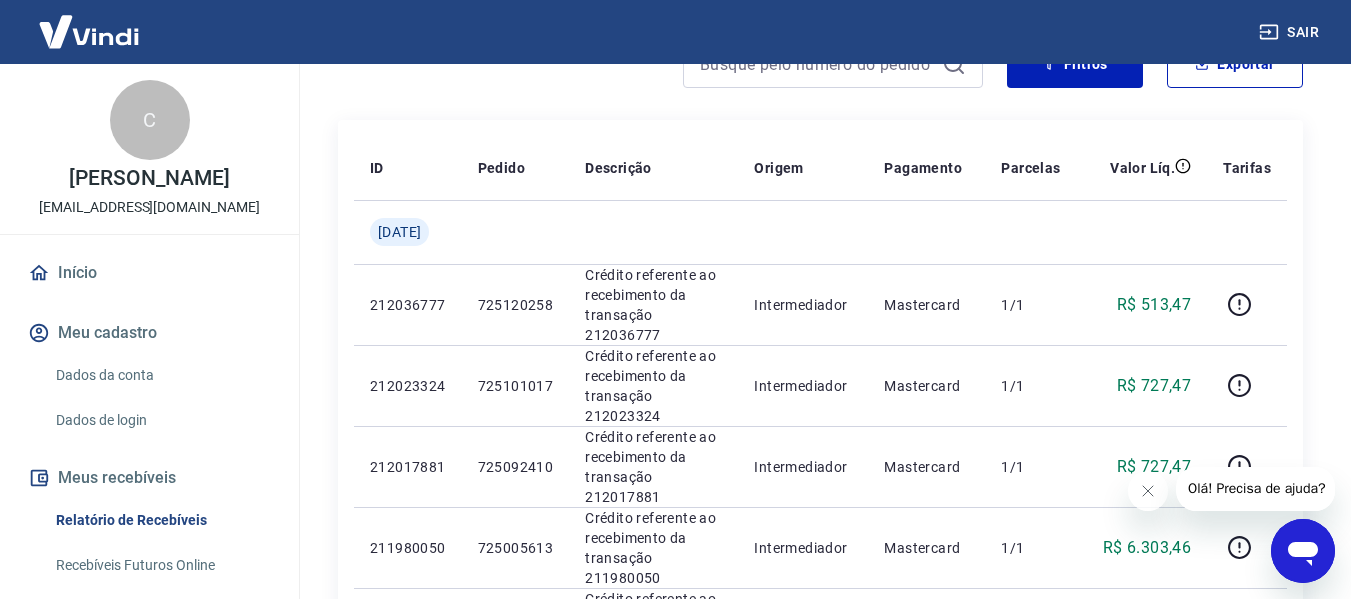 scroll, scrollTop: 0, scrollLeft: 0, axis: both 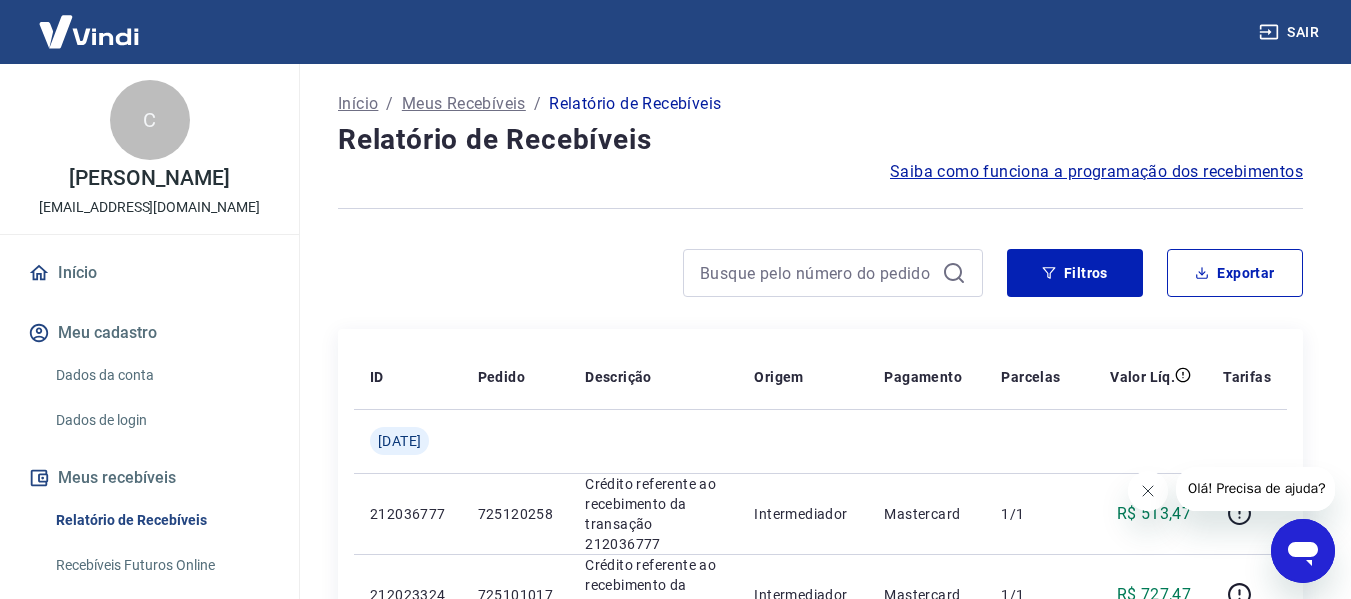 click 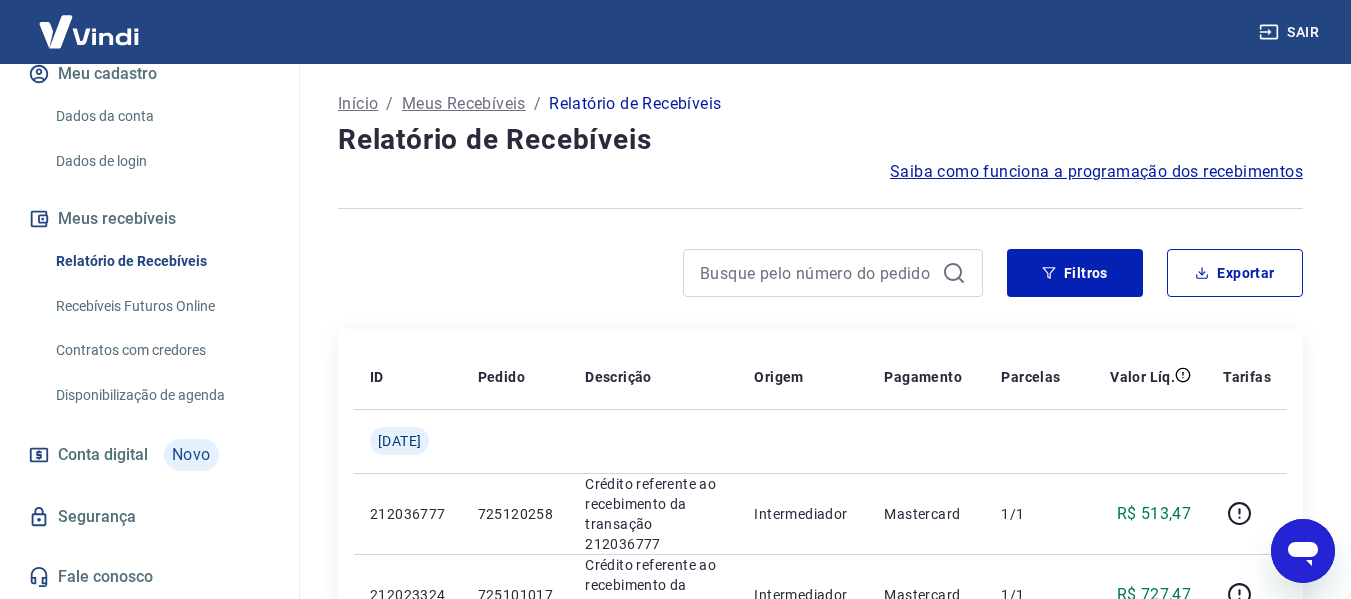 scroll, scrollTop: 280, scrollLeft: 0, axis: vertical 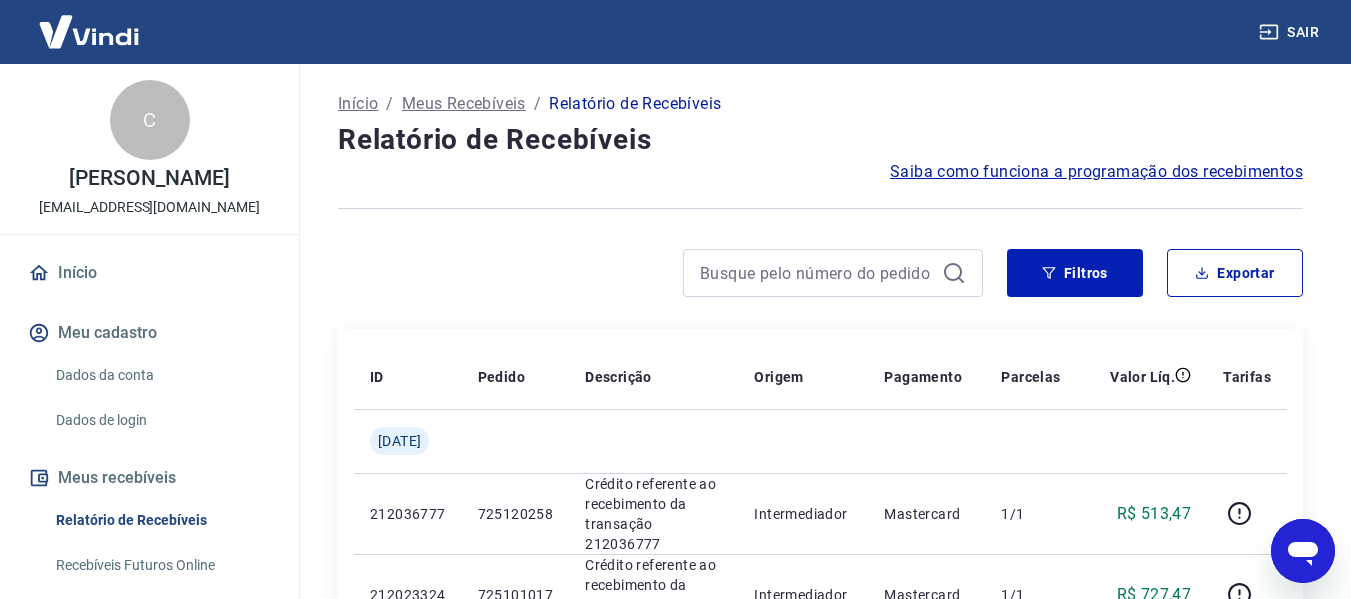 click on "Início / Meus Recebíveis / Relatório de Recebíveis" at bounding box center [820, 104] 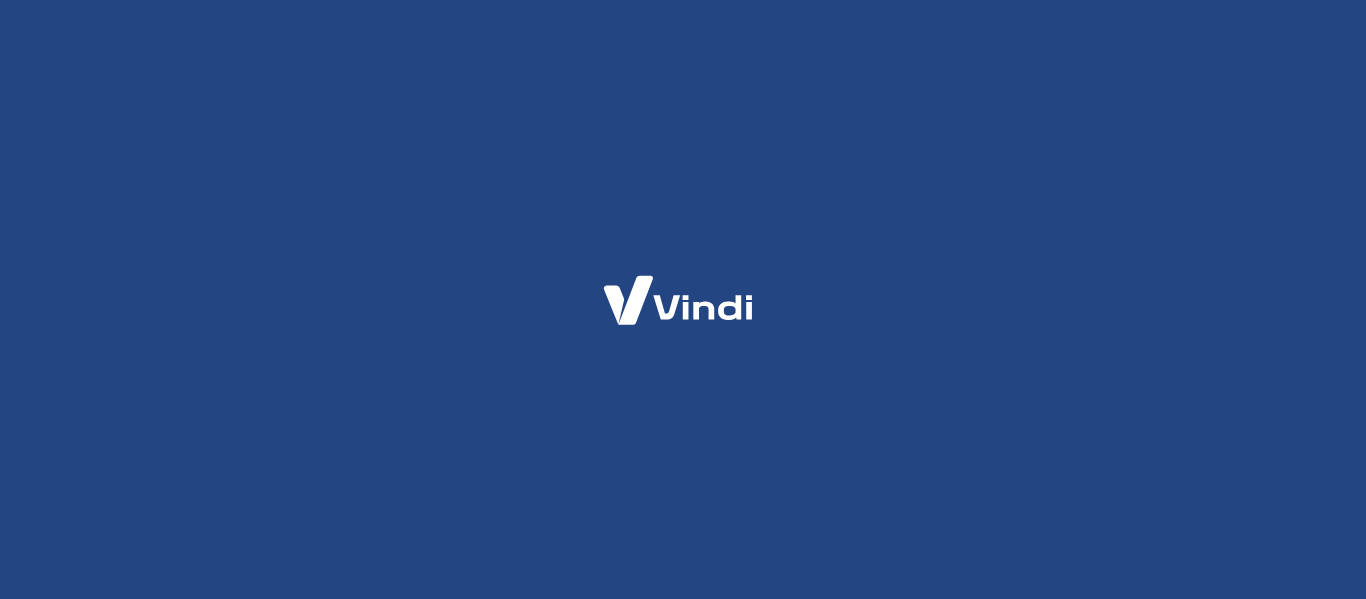 scroll, scrollTop: 0, scrollLeft: 0, axis: both 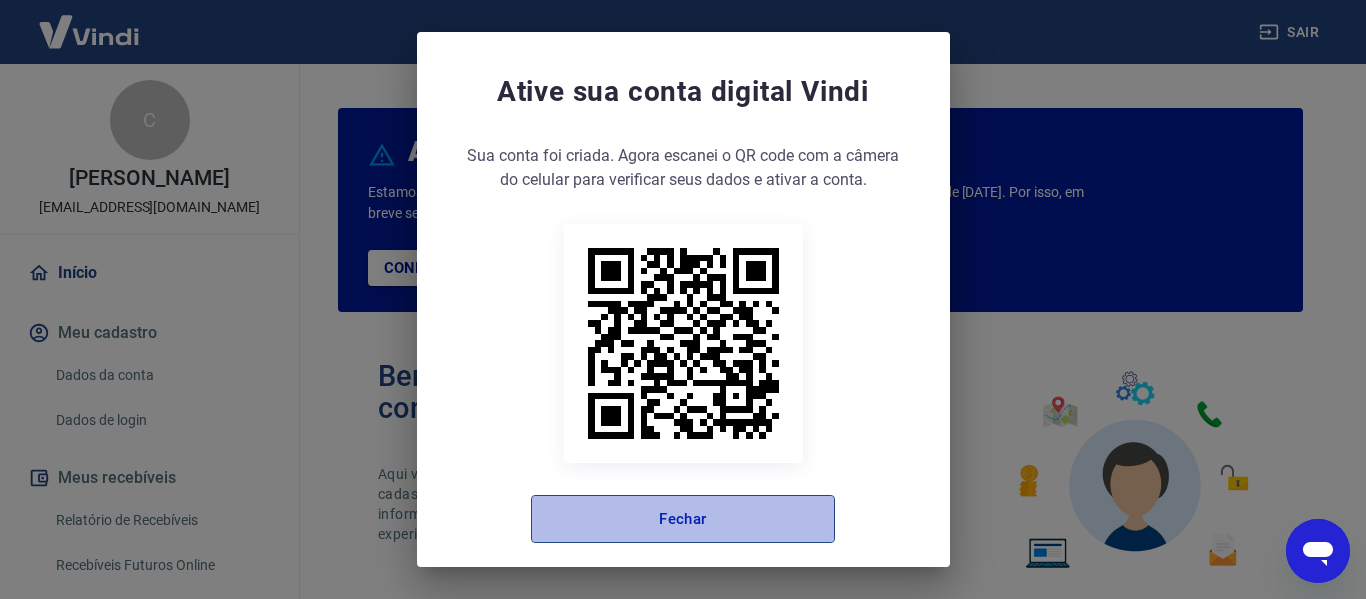 click on "Fechar" at bounding box center [683, 519] 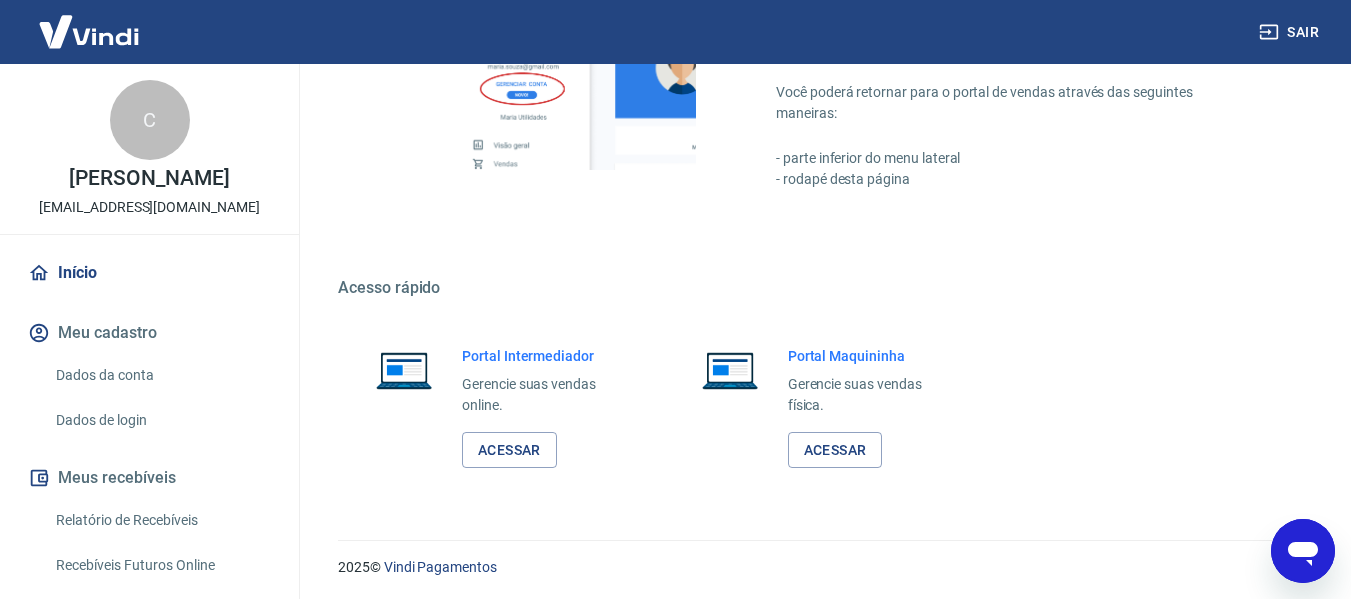 scroll, scrollTop: 1249, scrollLeft: 0, axis: vertical 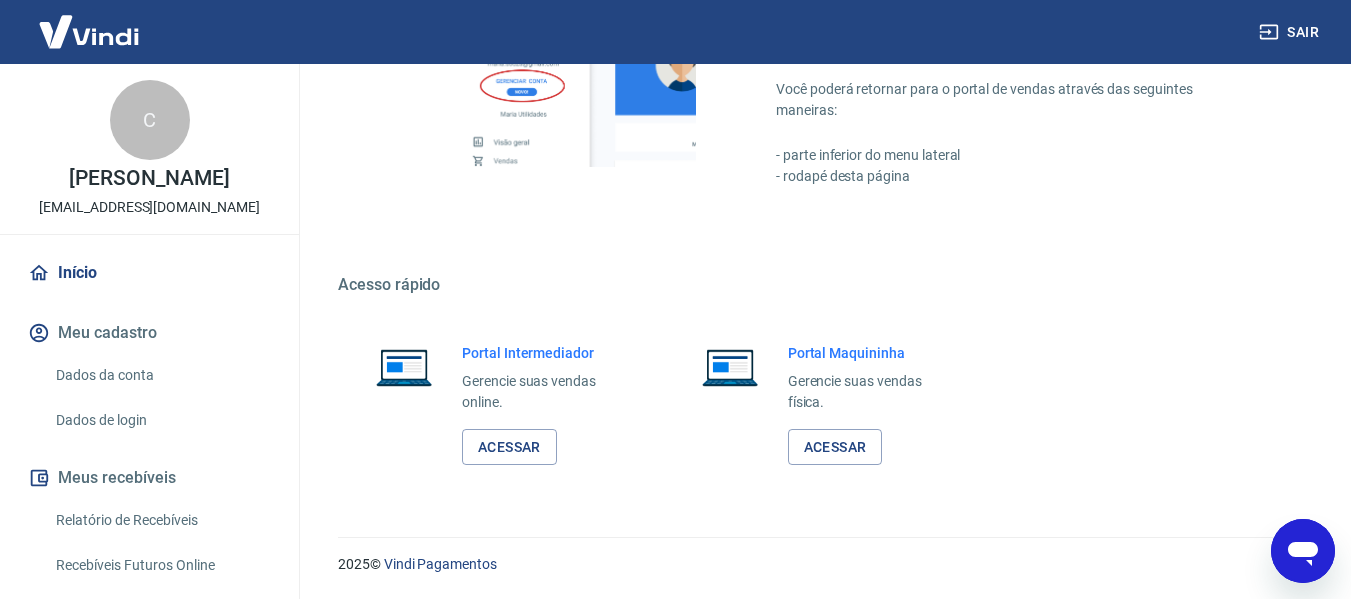click on "Meu cadastro" at bounding box center (149, 333) 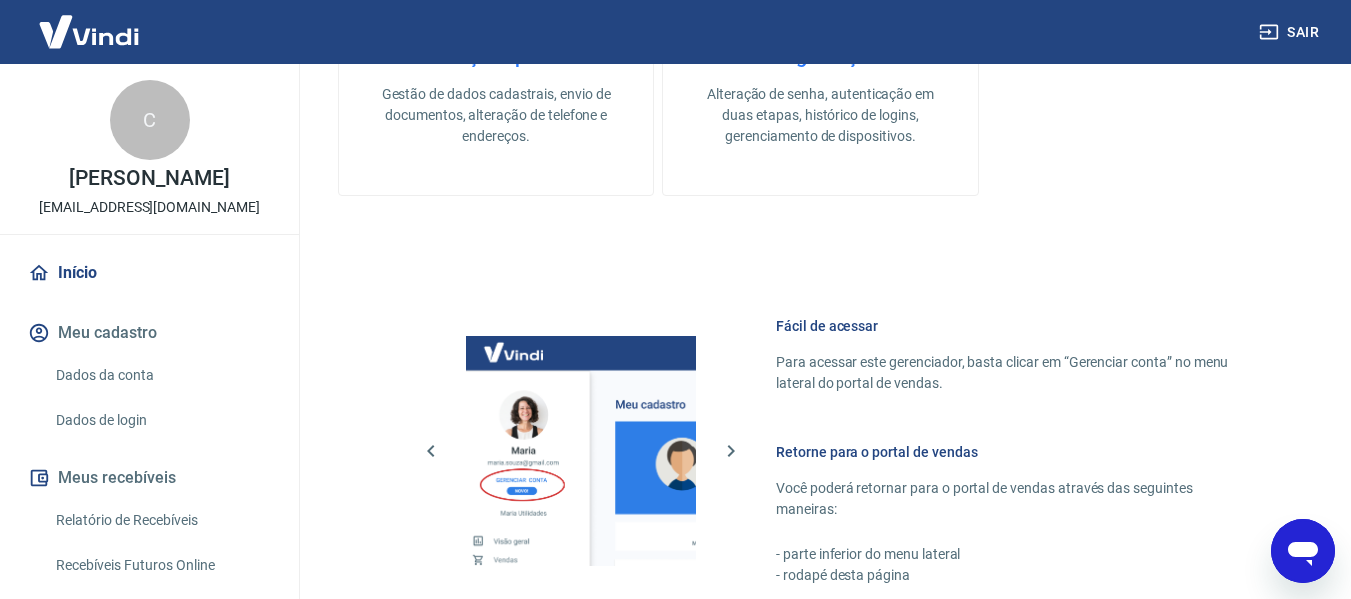 scroll, scrollTop: 849, scrollLeft: 0, axis: vertical 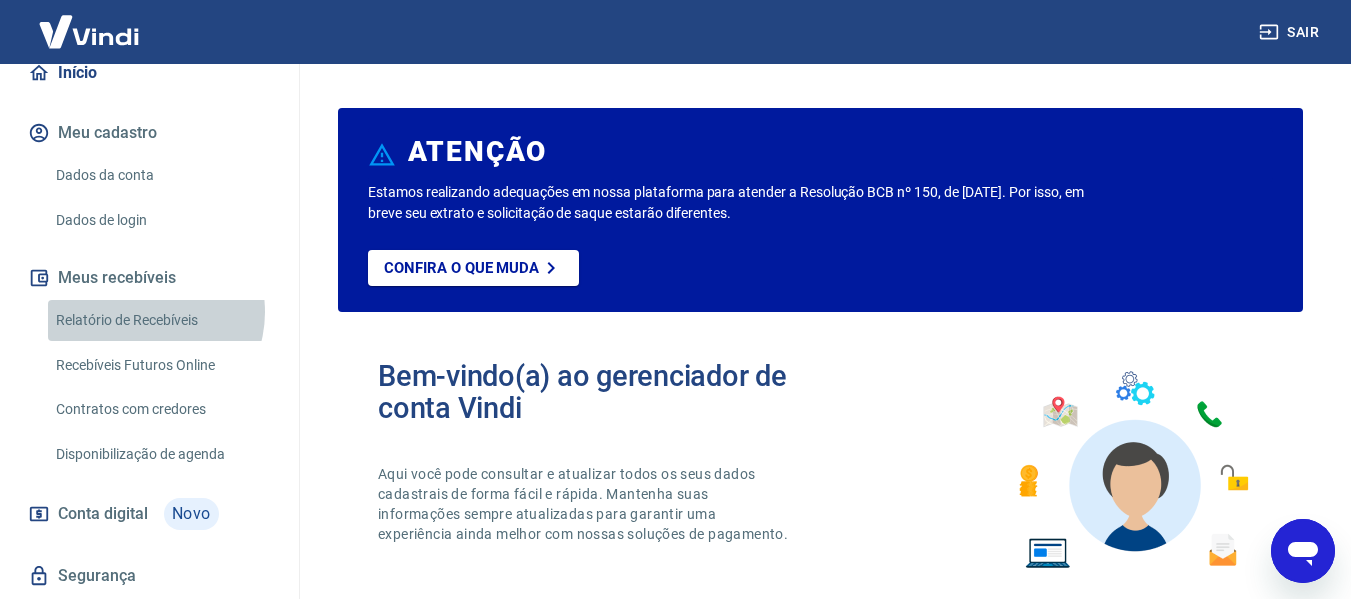click on "Relatório de Recebíveis" at bounding box center (161, 320) 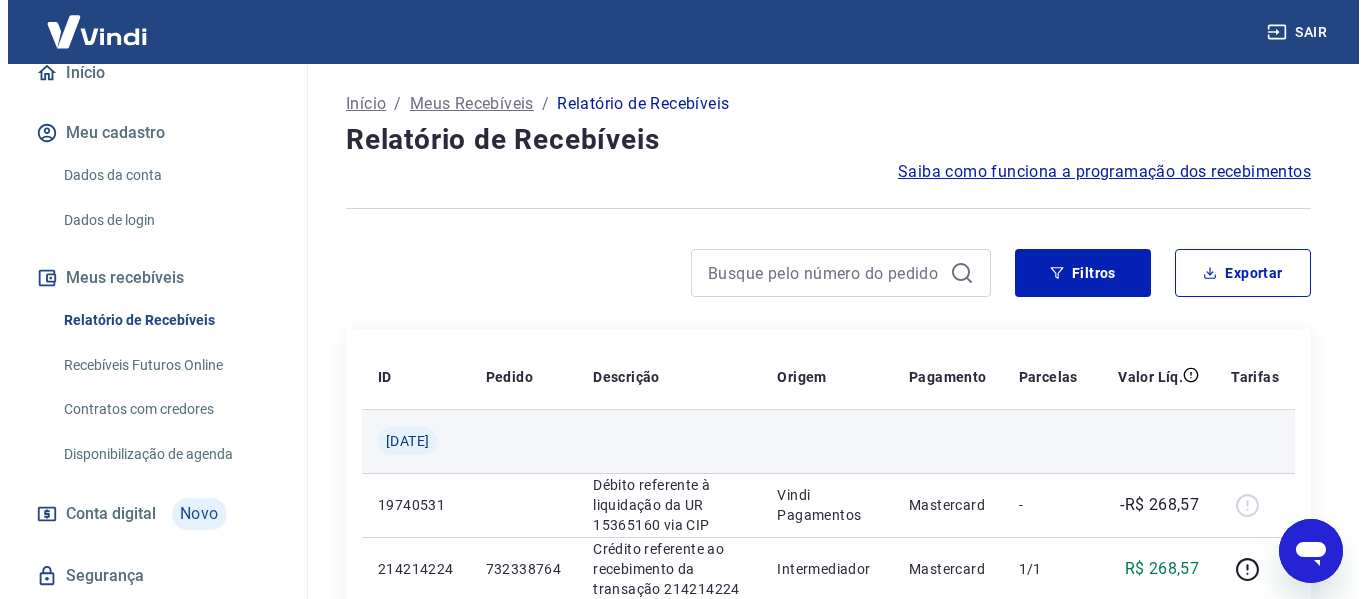 scroll, scrollTop: 280, scrollLeft: 0, axis: vertical 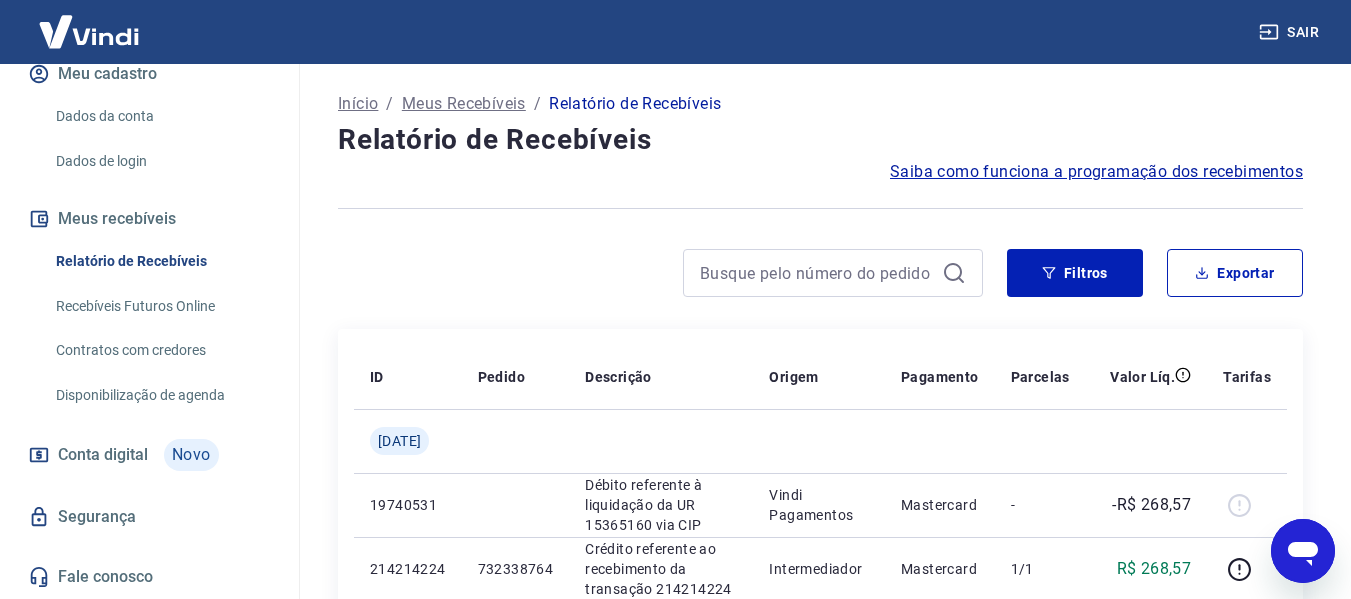 click on "Conta digital" at bounding box center [103, 455] 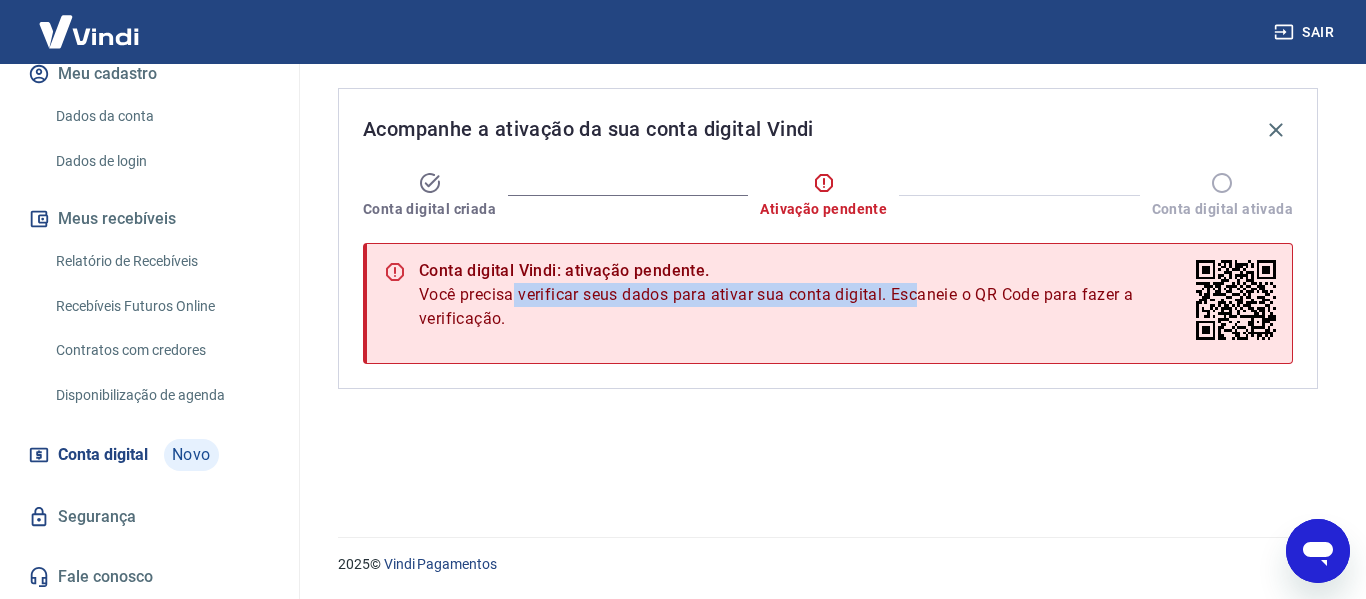 drag, startPoint x: 562, startPoint y: 296, endPoint x: 918, endPoint y: 304, distance: 356.08987 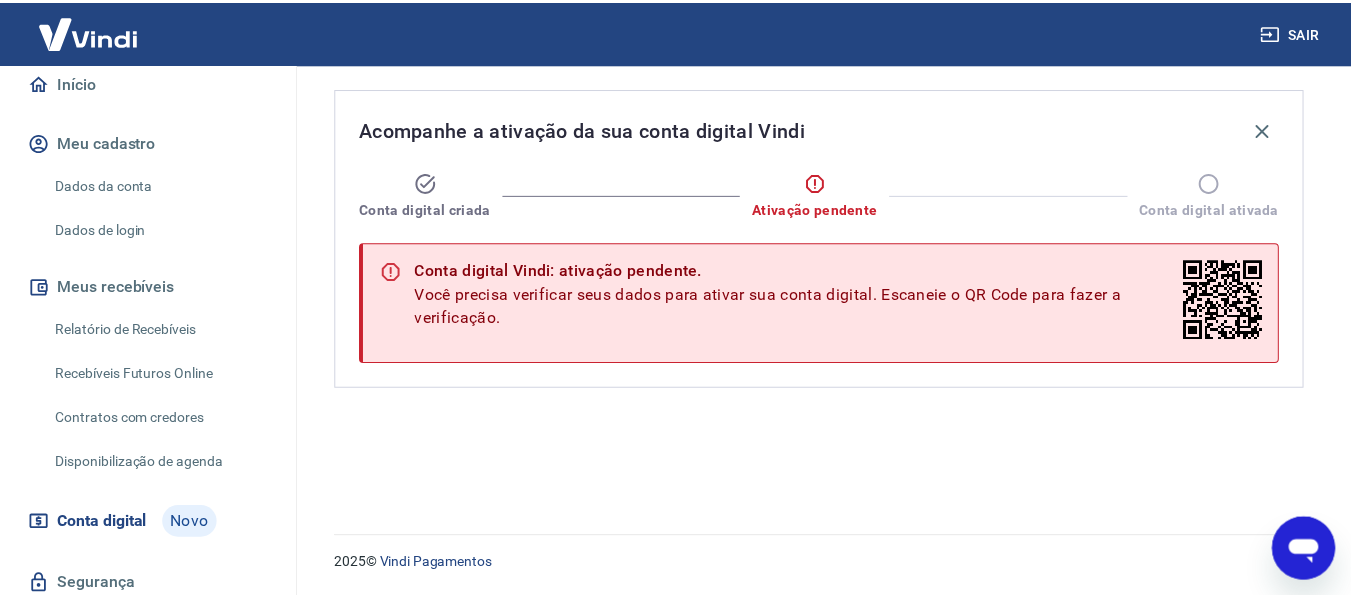 scroll, scrollTop: 0, scrollLeft: 0, axis: both 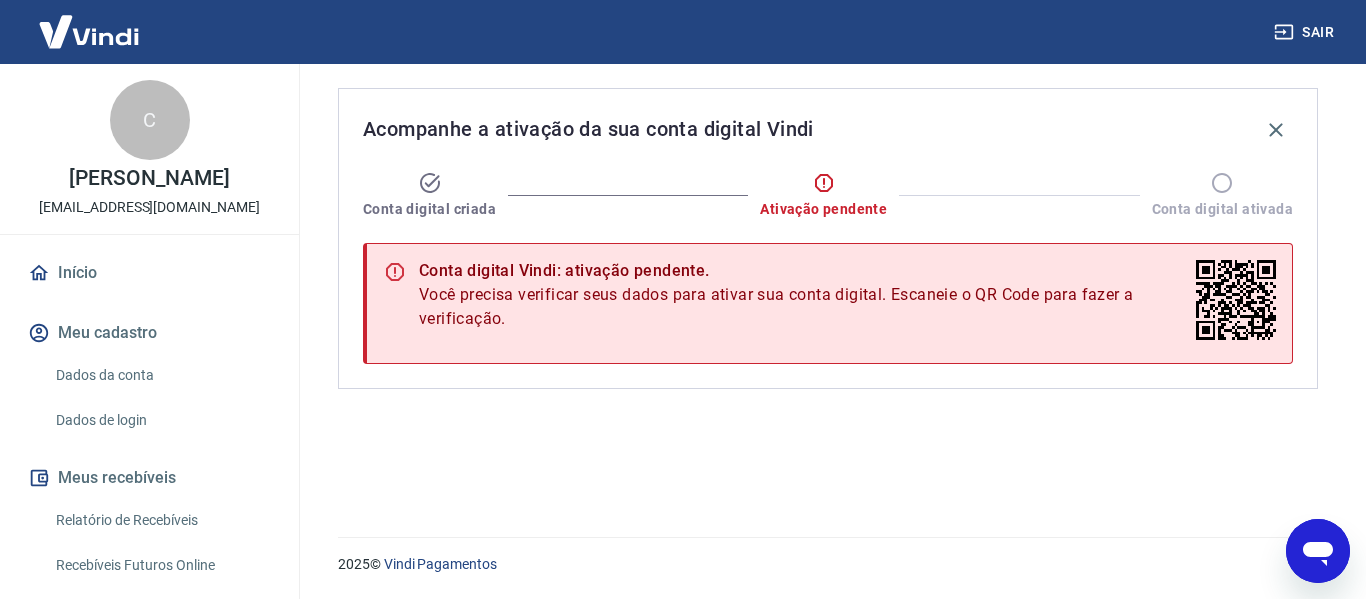 click on "Início" at bounding box center (149, 273) 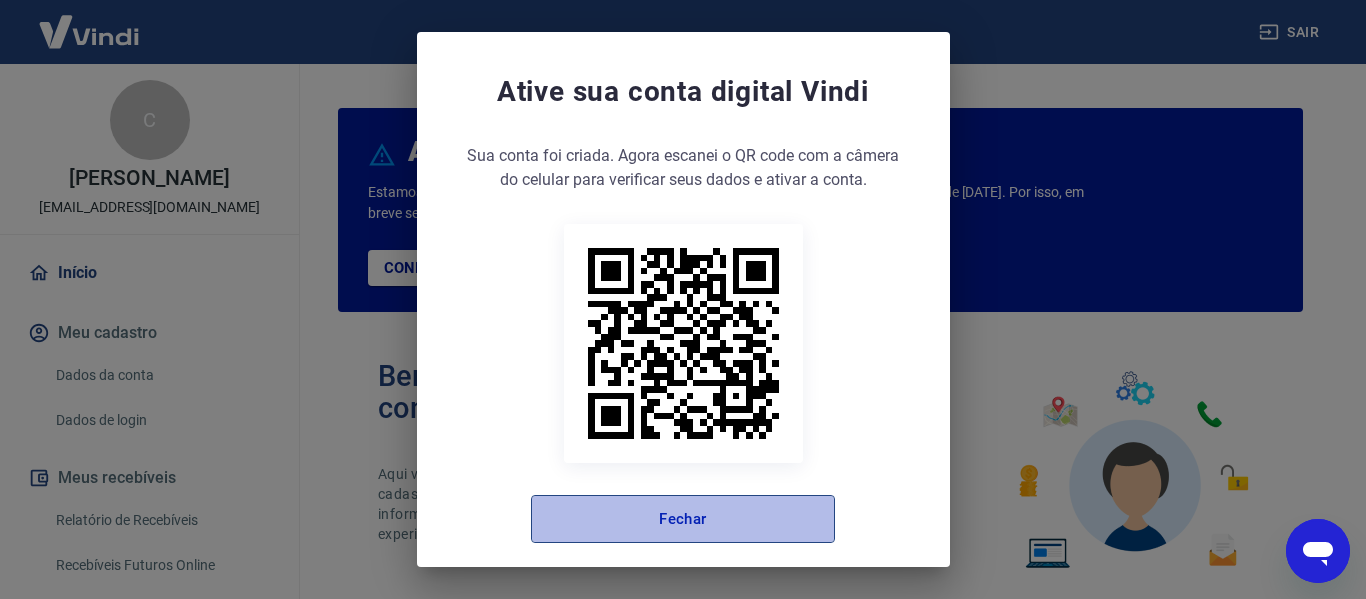 click on "Fechar" at bounding box center [683, 519] 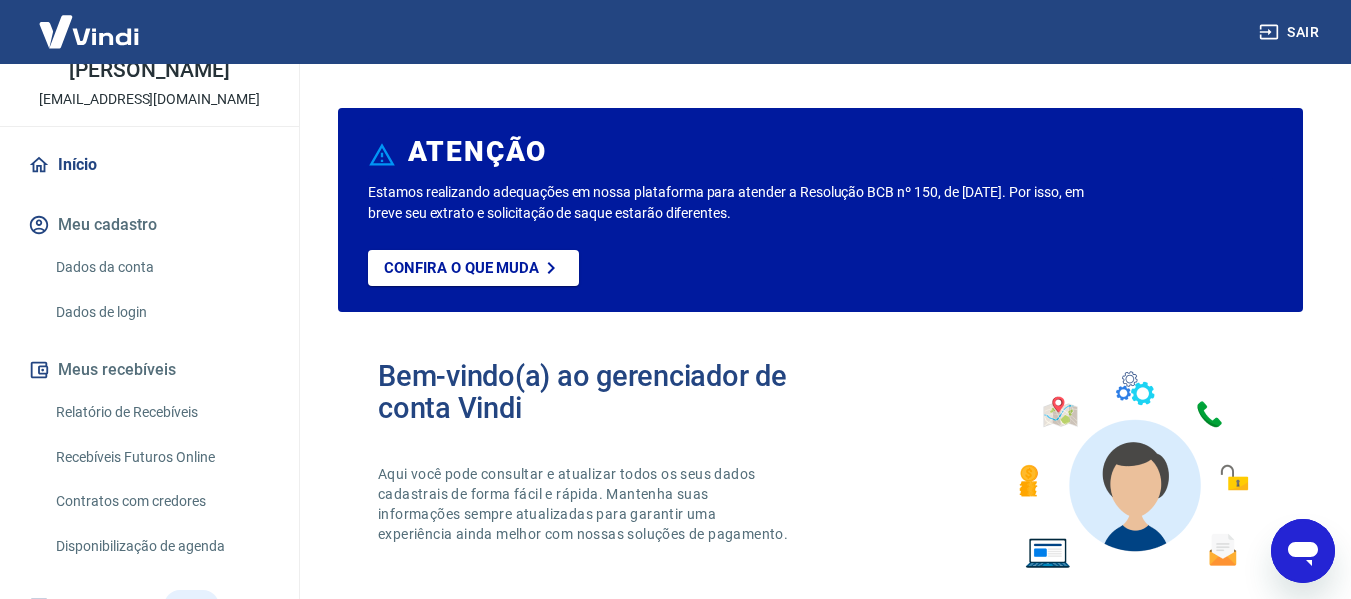 scroll, scrollTop: 0, scrollLeft: 0, axis: both 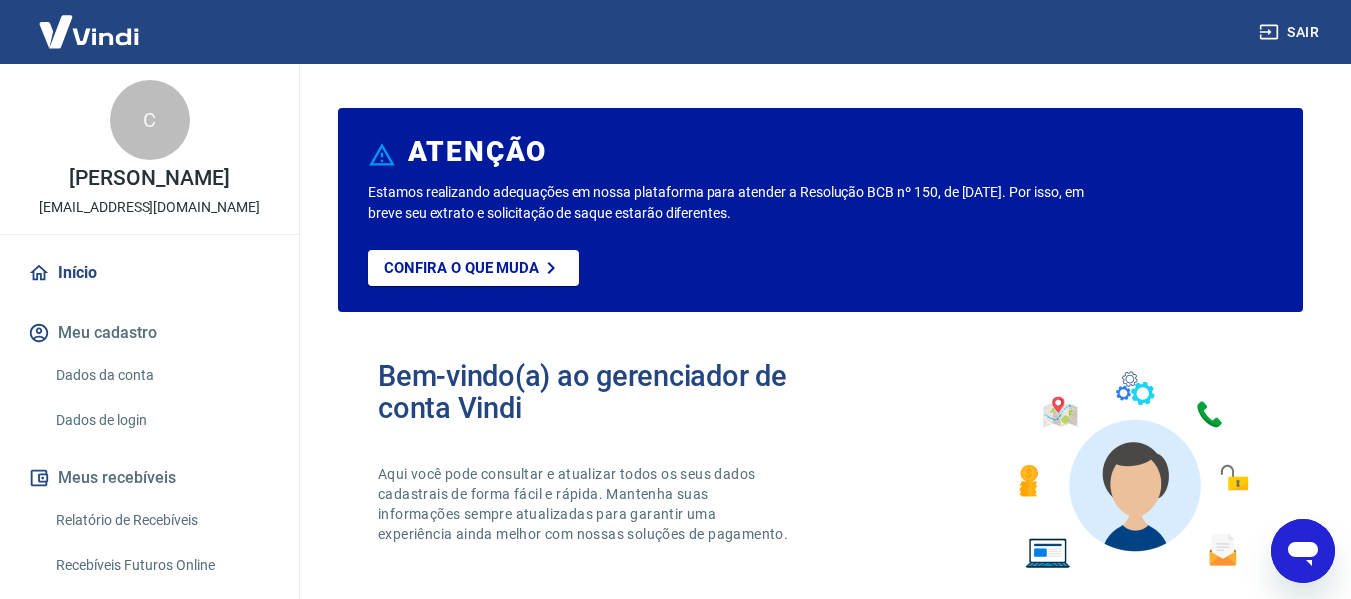 click on "Início" at bounding box center [149, 273] 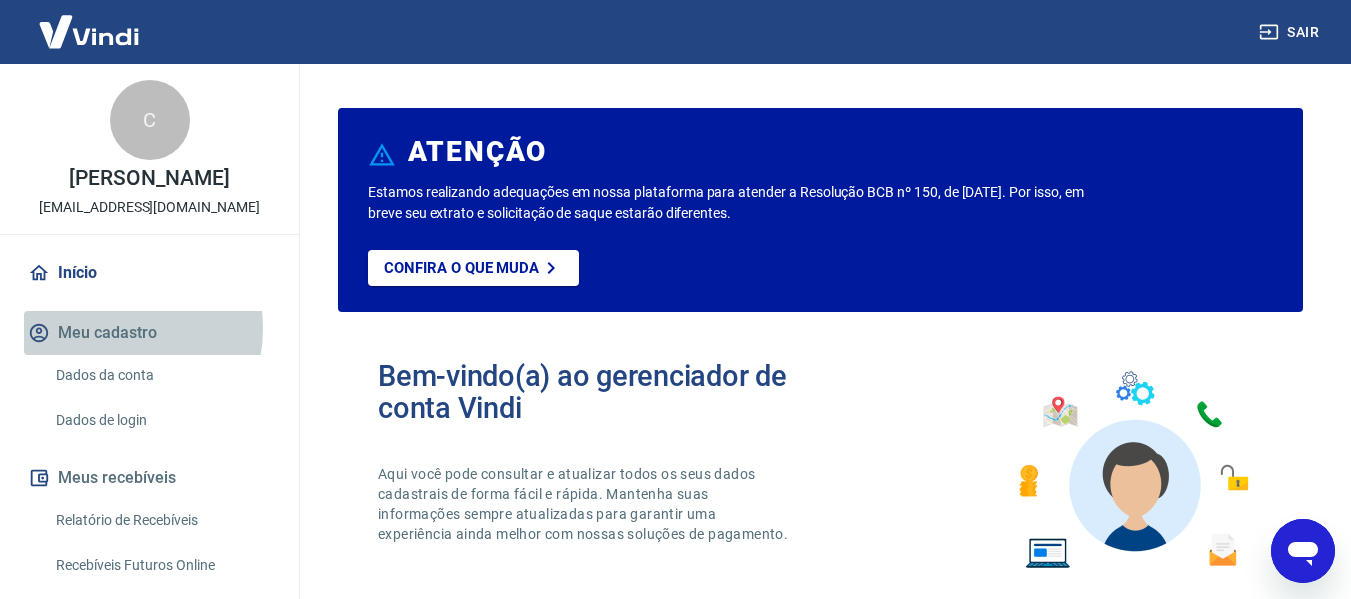 click on "Meu cadastro" at bounding box center (149, 333) 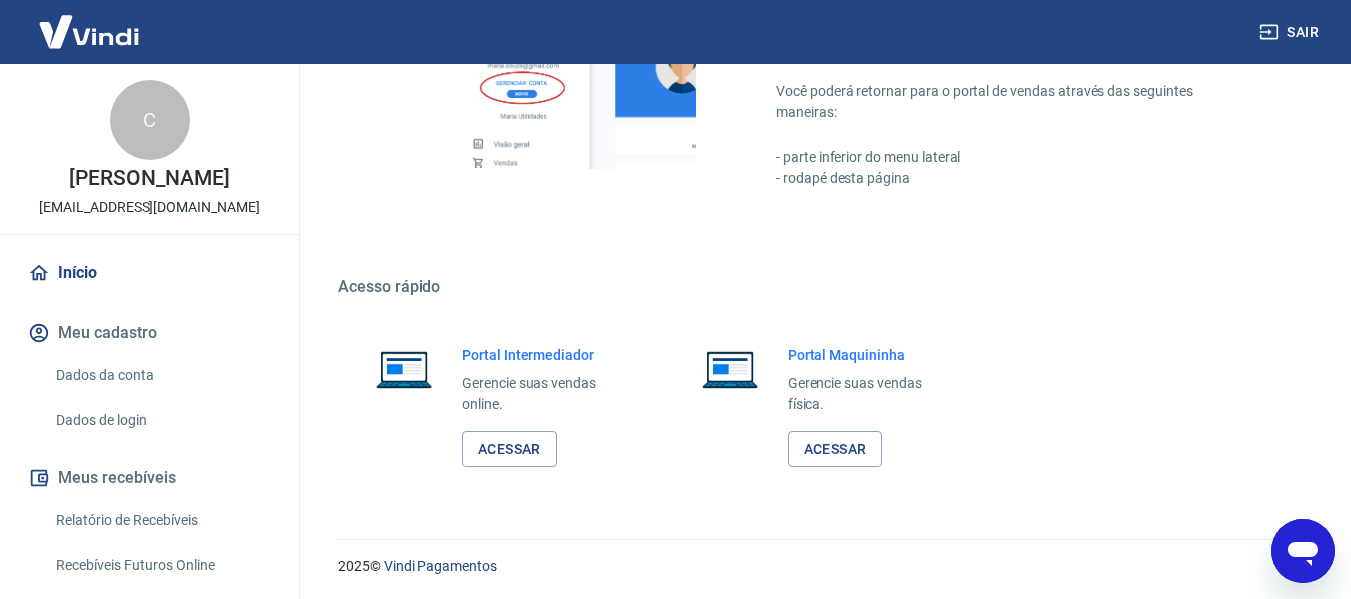 scroll, scrollTop: 1249, scrollLeft: 0, axis: vertical 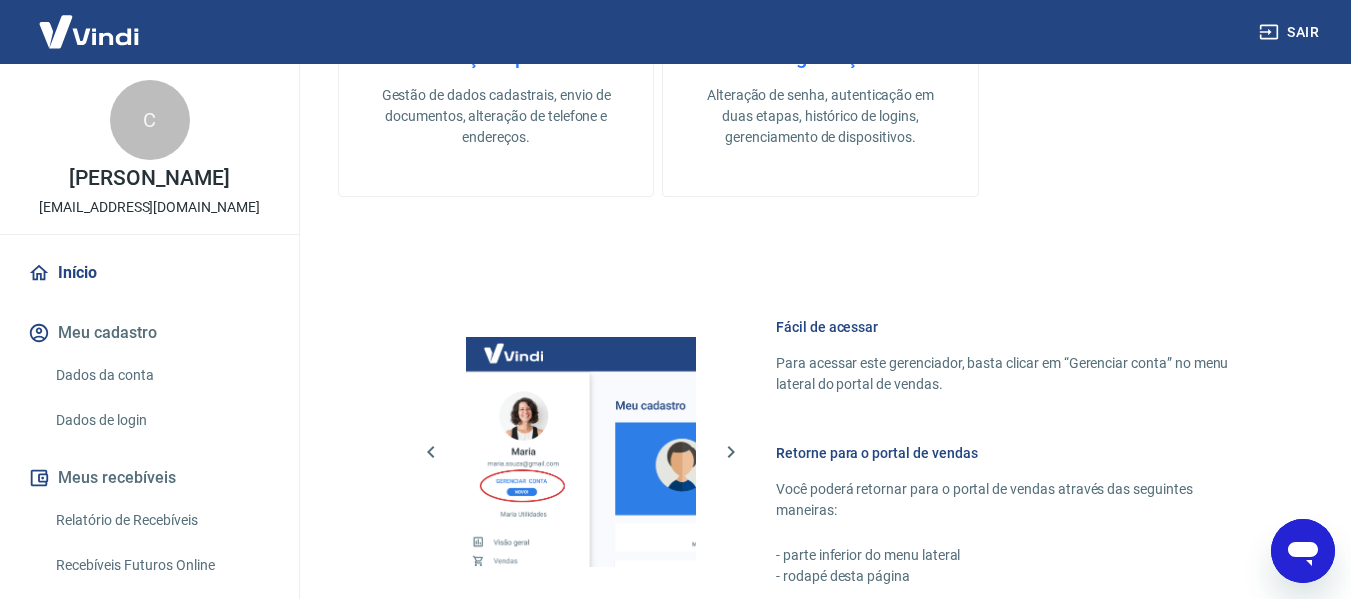 click at bounding box center (89, 31) 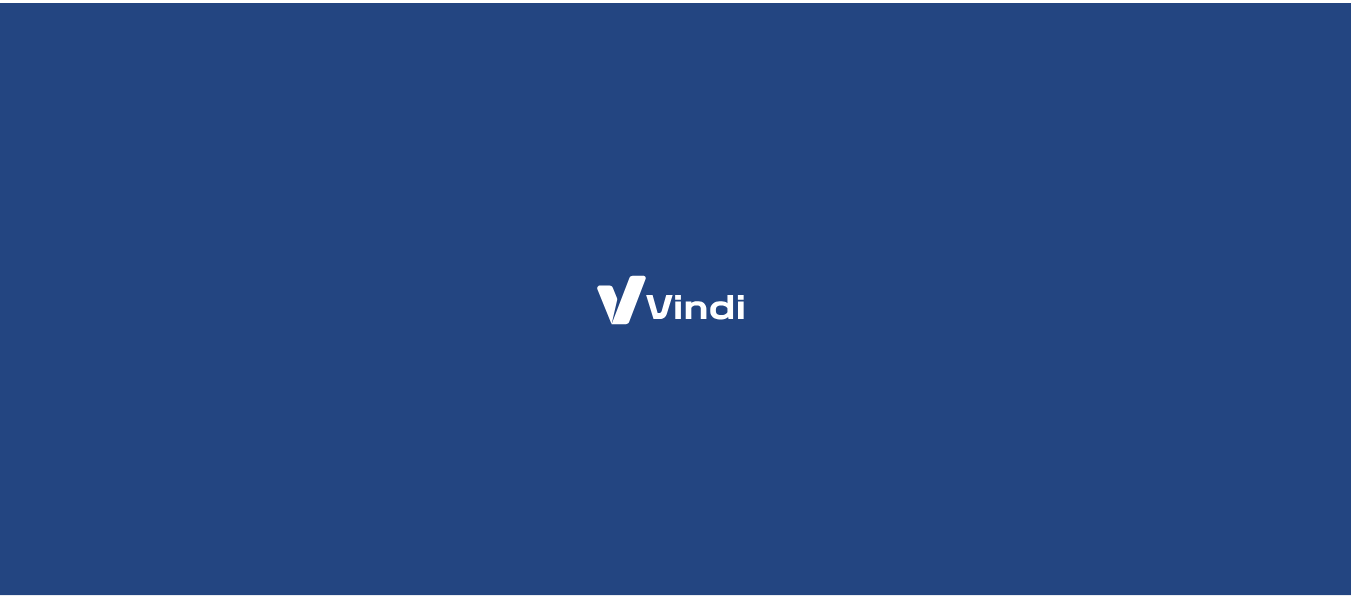 scroll, scrollTop: 0, scrollLeft: 0, axis: both 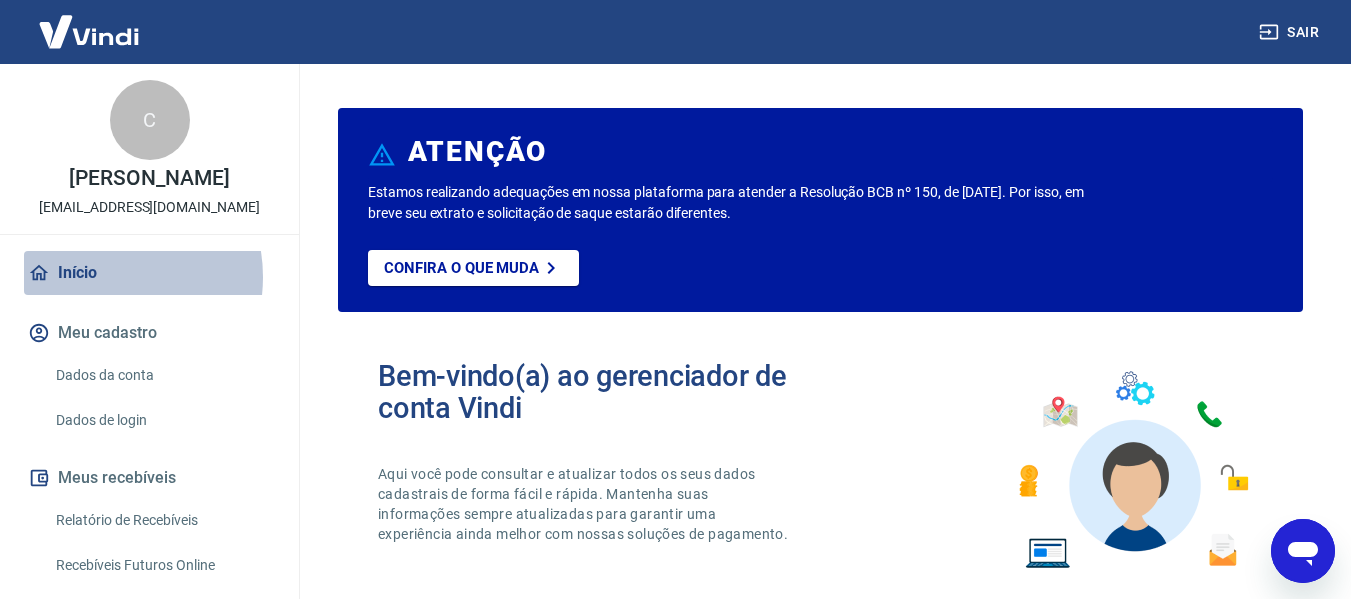 click on "Início" at bounding box center [149, 273] 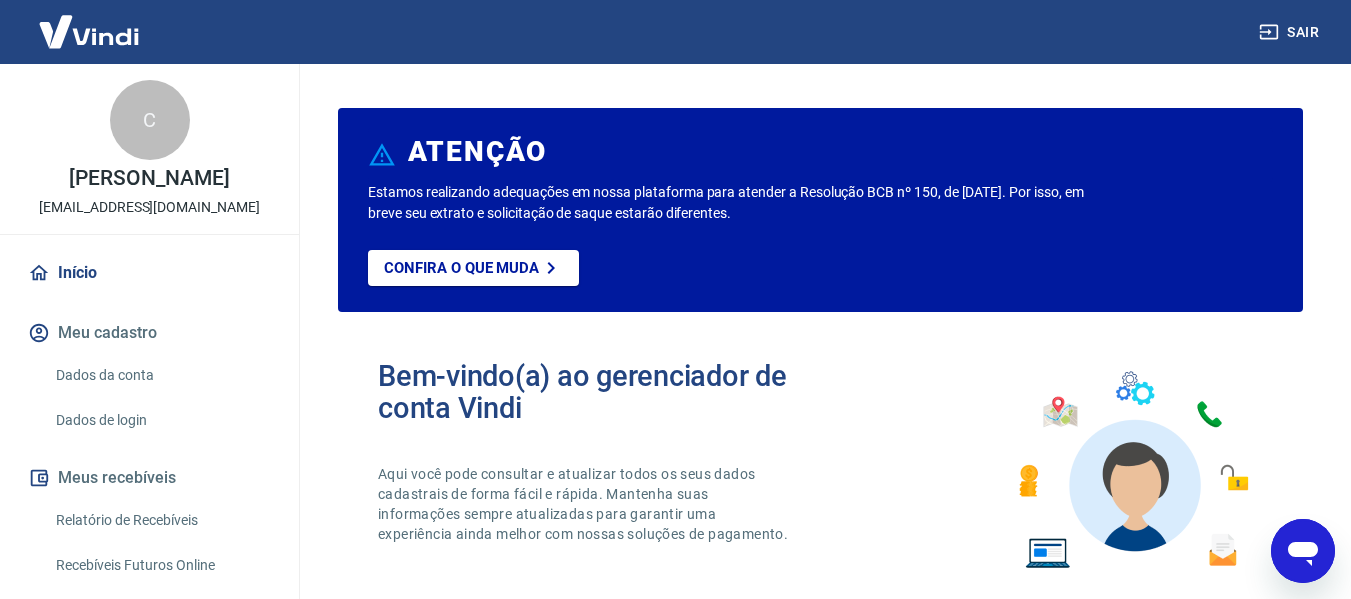 scroll, scrollTop: 0, scrollLeft: 0, axis: both 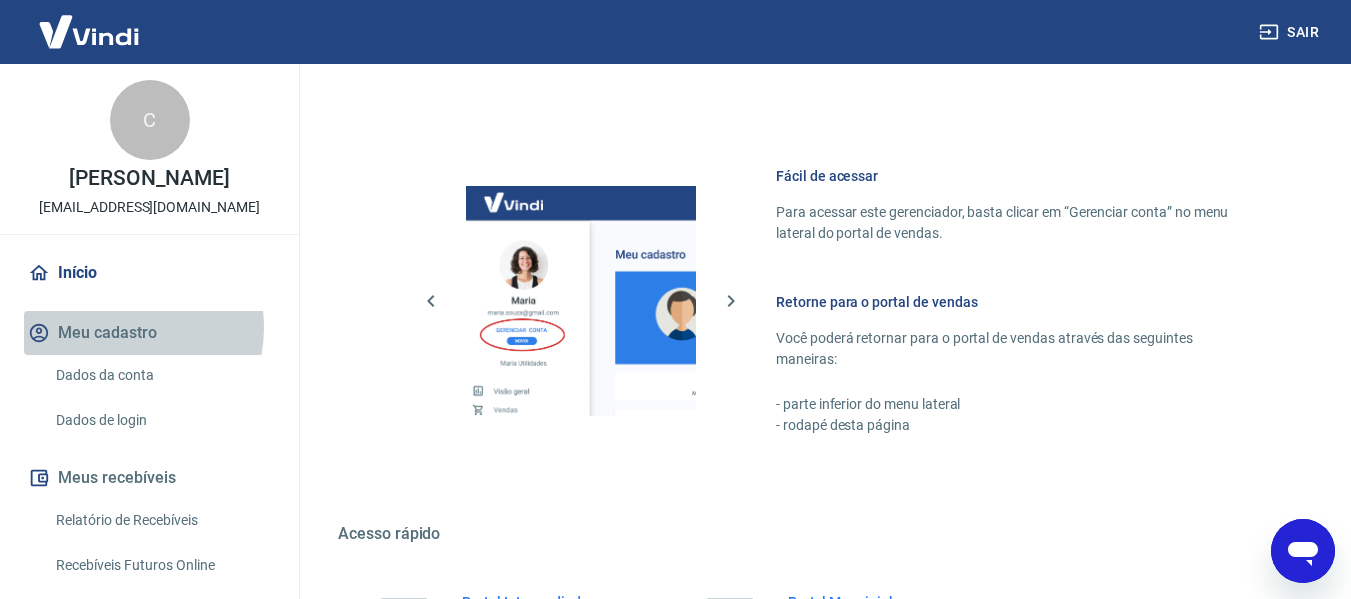 click on "Meu cadastro" at bounding box center (149, 333) 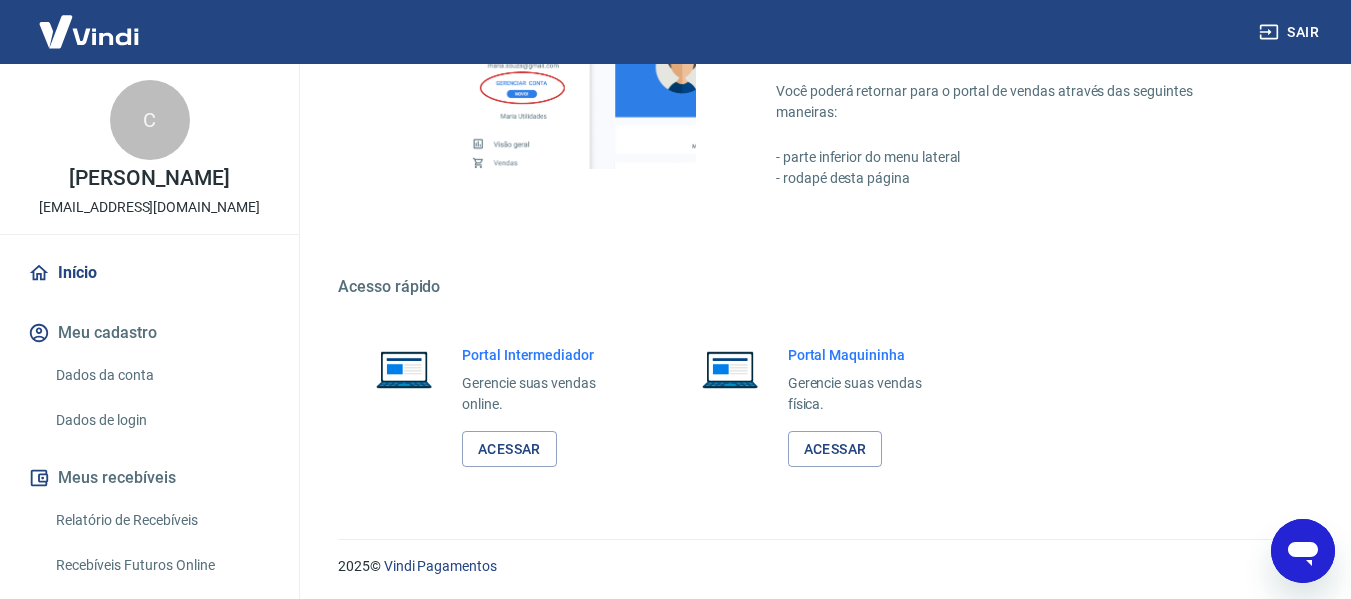 scroll, scrollTop: 1249, scrollLeft: 0, axis: vertical 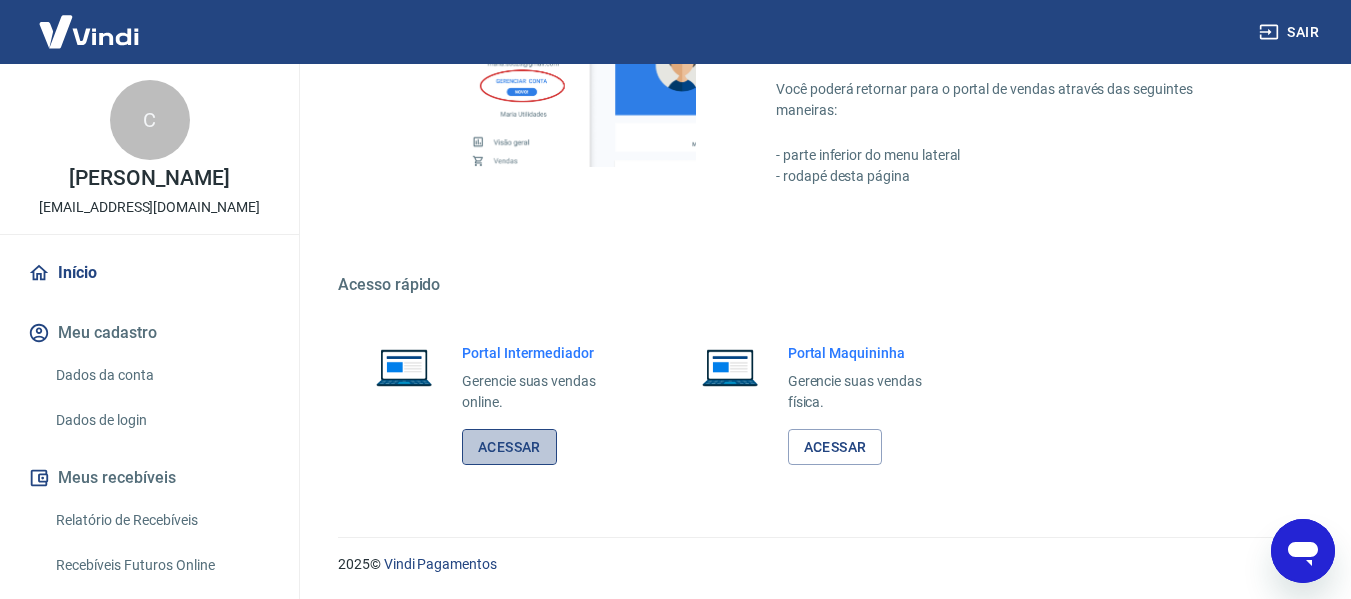 click on "Acessar" at bounding box center [509, 447] 